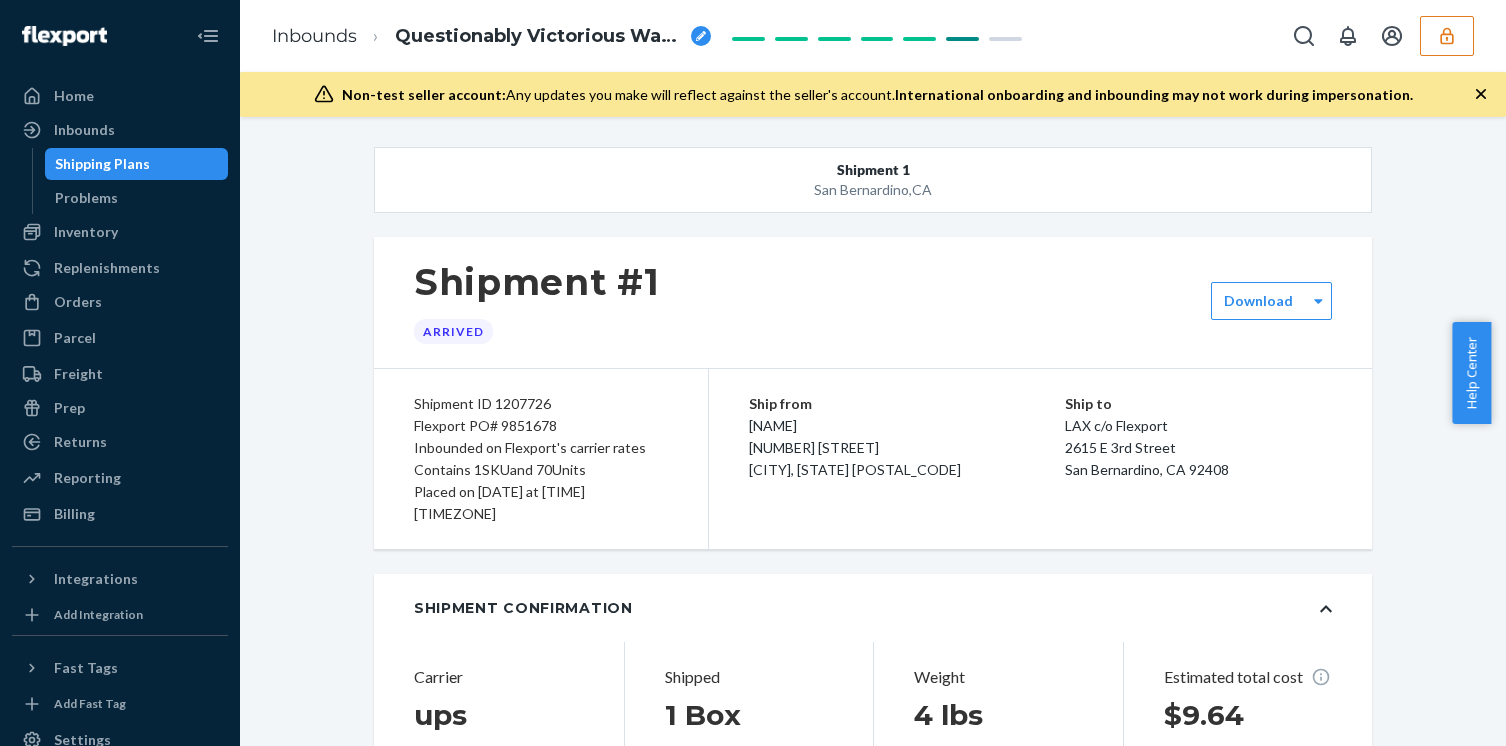 scroll, scrollTop: 0, scrollLeft: 0, axis: both 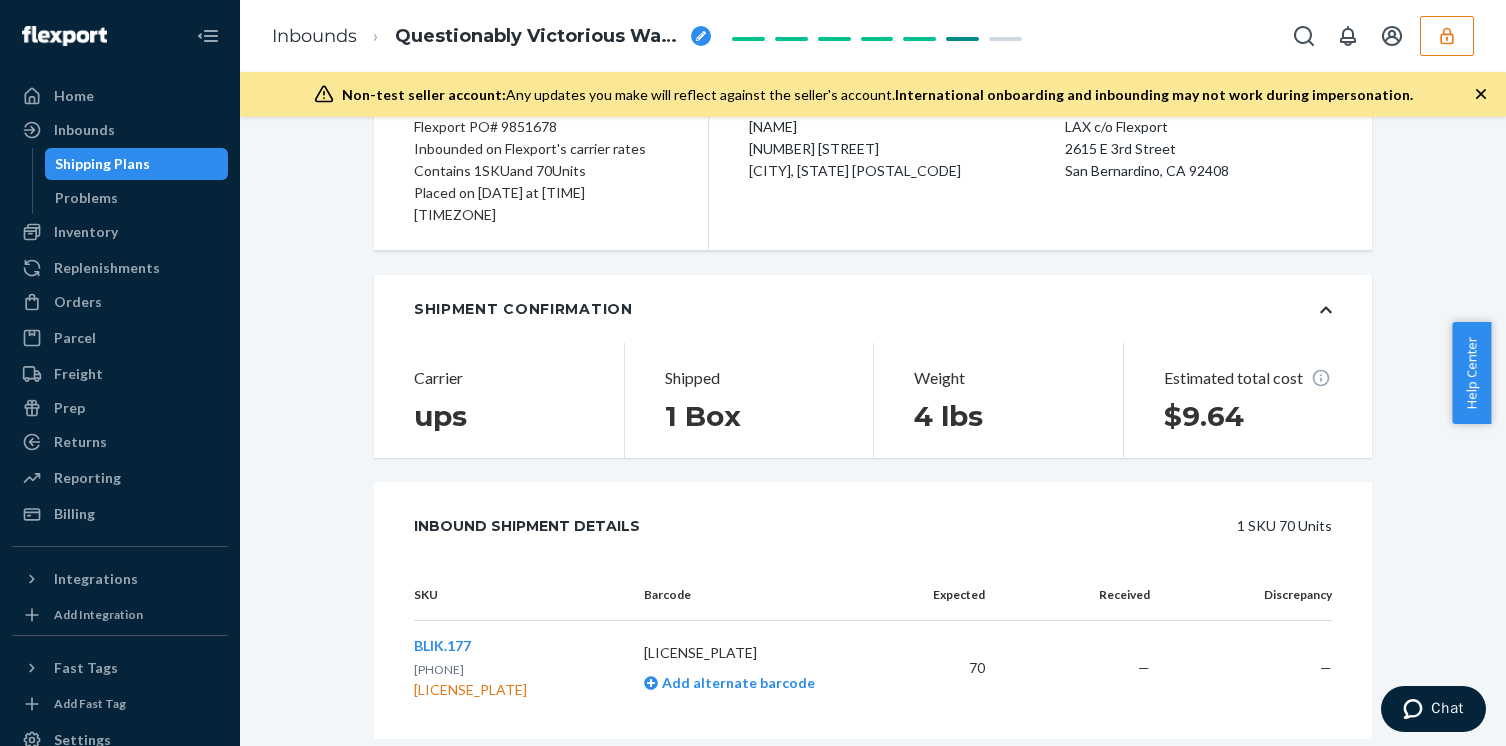 click at bounding box center (1447, 36) 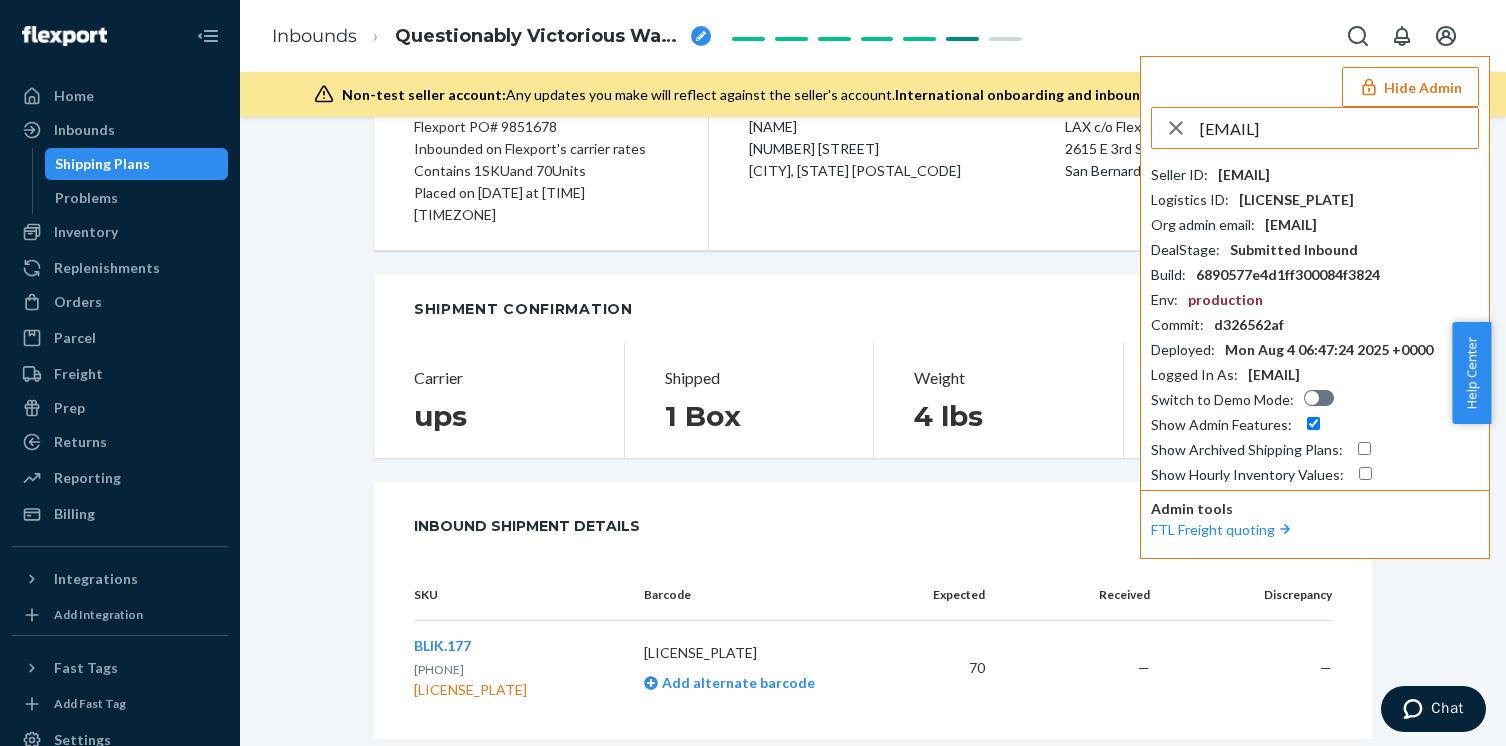 type on "[EMAIL]" 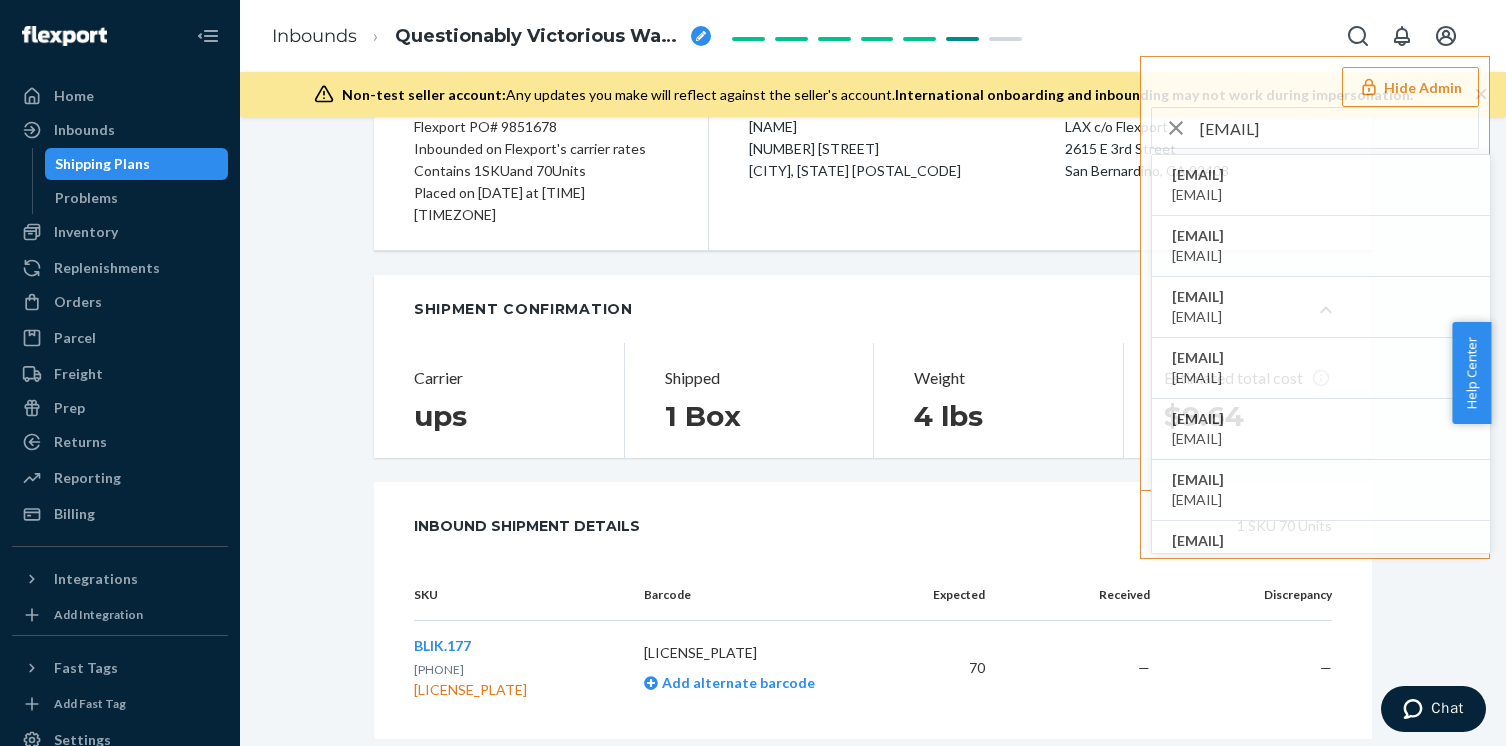click on "Inbounds Questionably Victorious Water Buffalo Hide Admin [EMAIL] [EMAIL] [EMAIL] [EMAIL] [EMAIL] [EMAIL] [EMAIL] [EMAIL] [EMAIL] [EMAIL] [EMAIL] [EMAIL] [EMAIL] [EMAIL]" at bounding box center [873, 36] 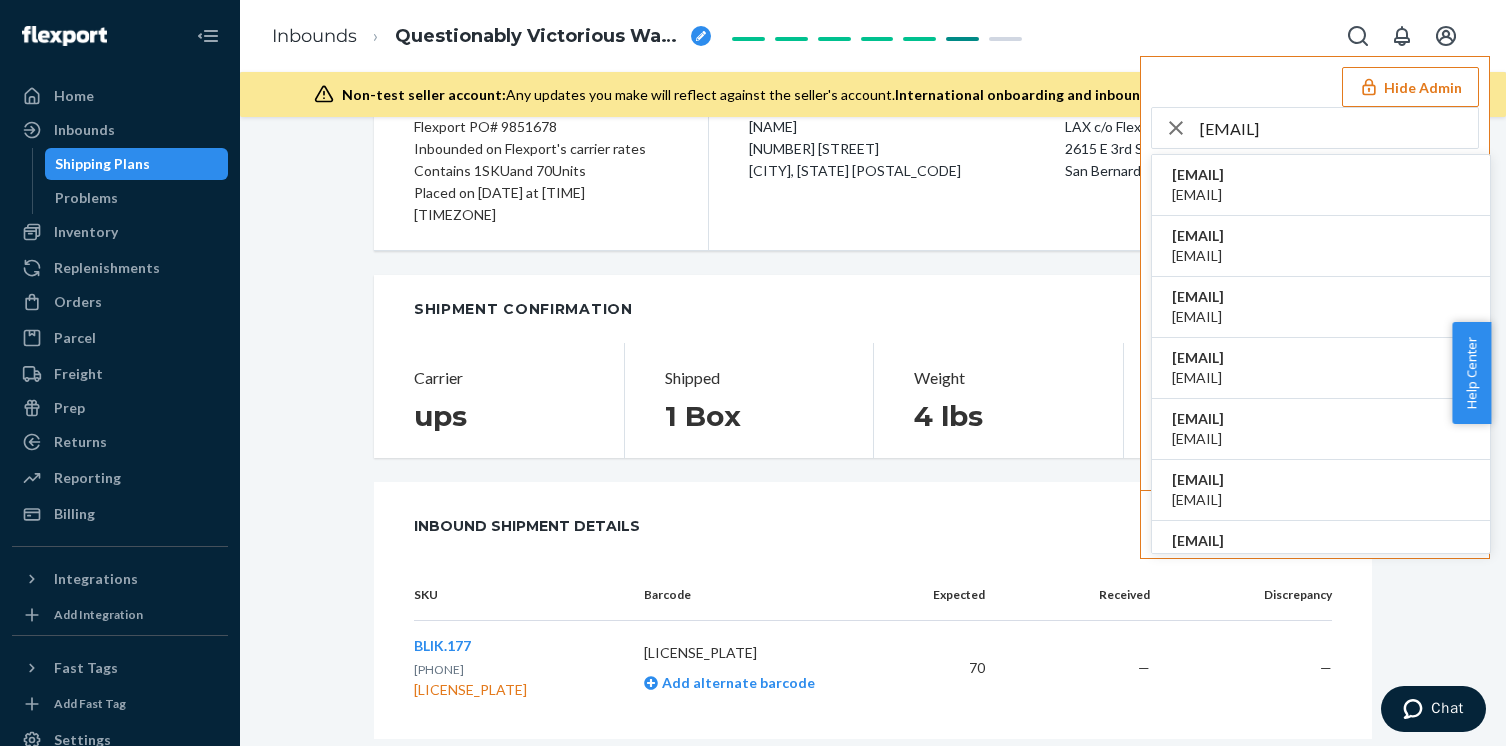 click on "[EMAIL]" at bounding box center [1198, 195] 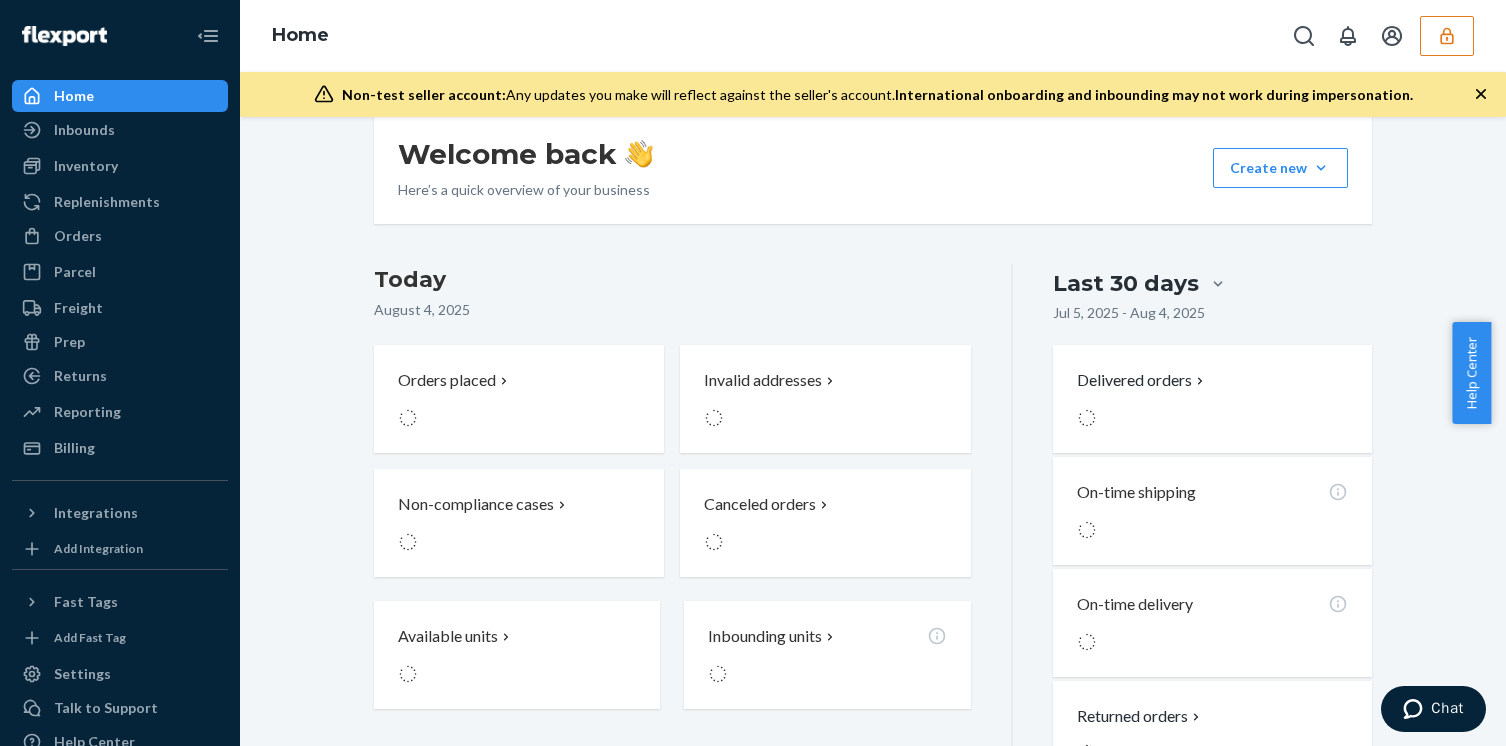 scroll, scrollTop: 0, scrollLeft: 0, axis: both 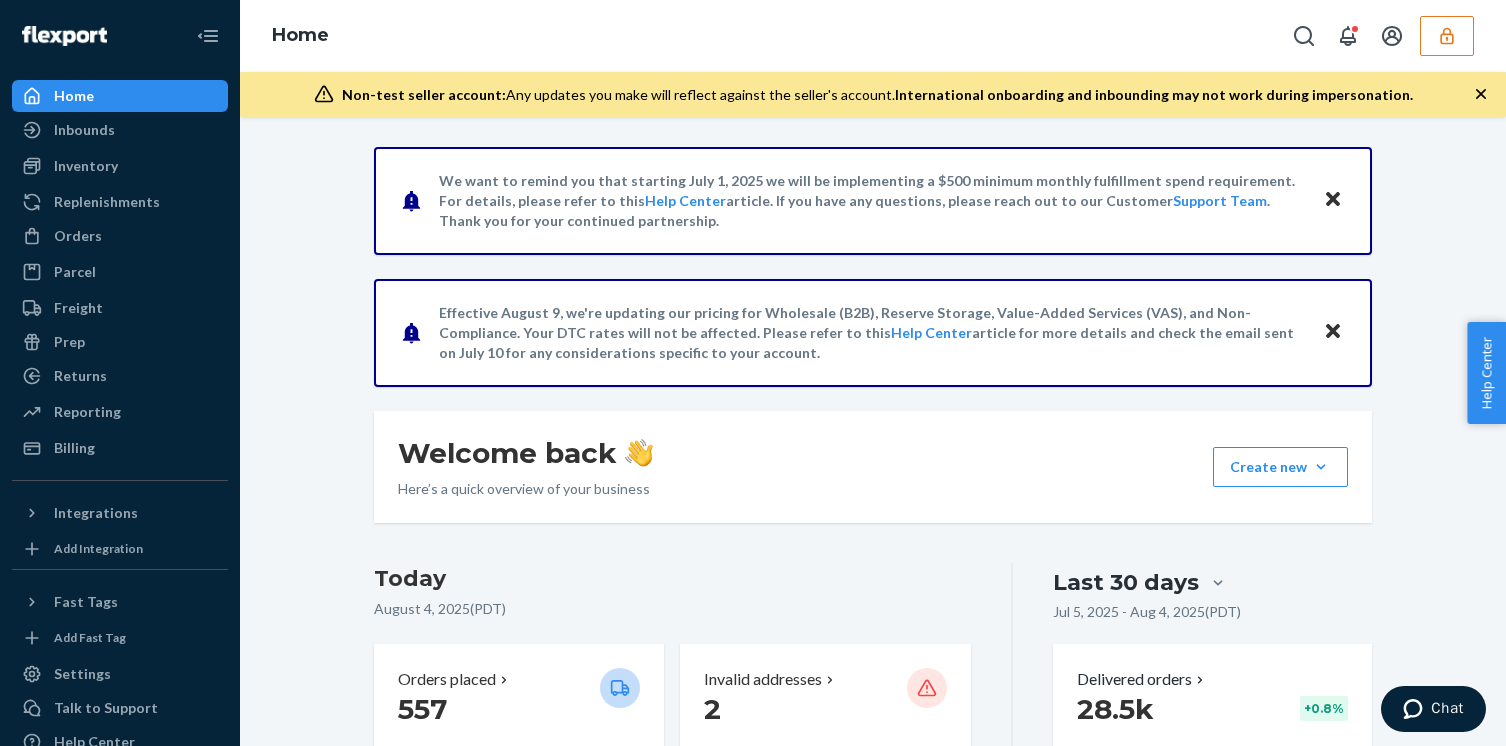 click on "Inbounds Shipping Plans Problems" at bounding box center (120, 131) 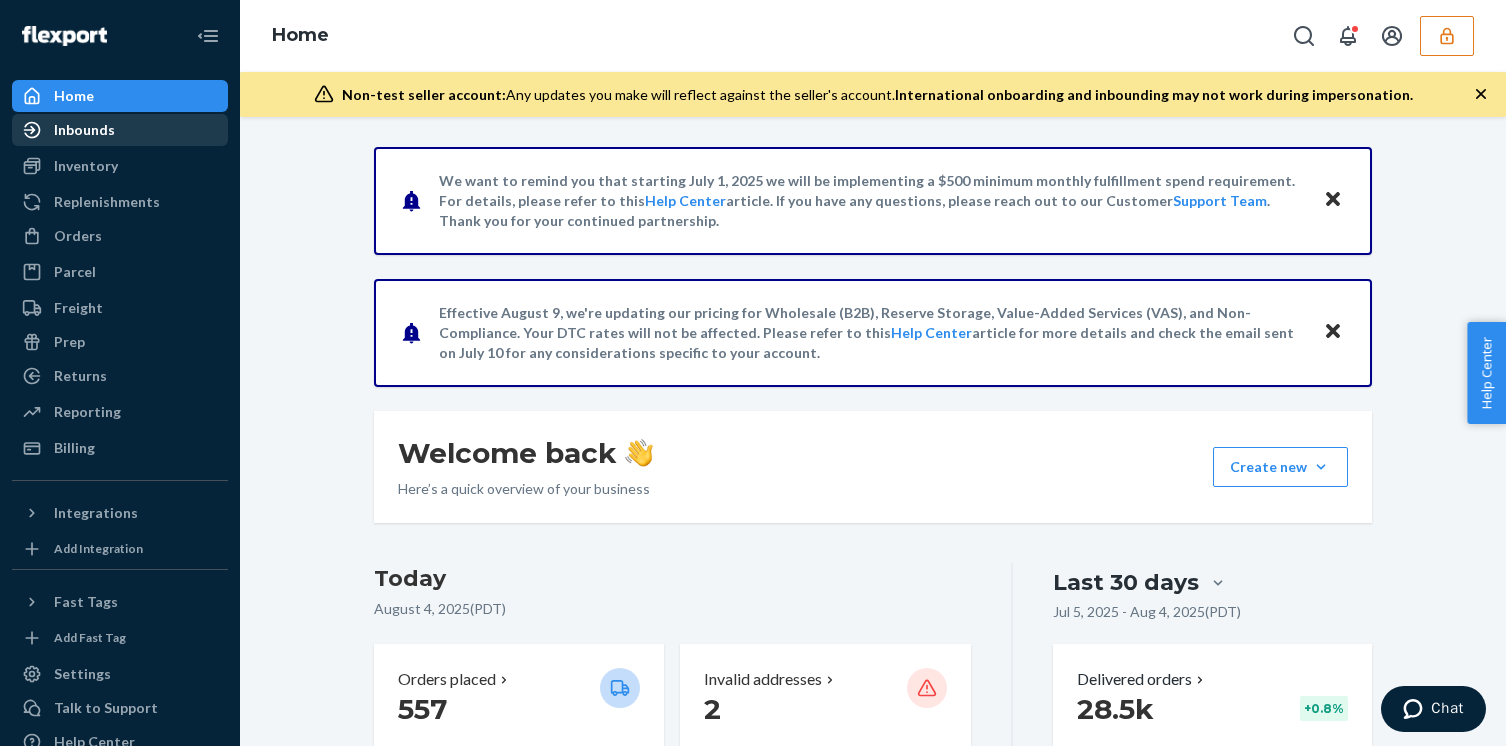 click on "Inbounds" at bounding box center [120, 130] 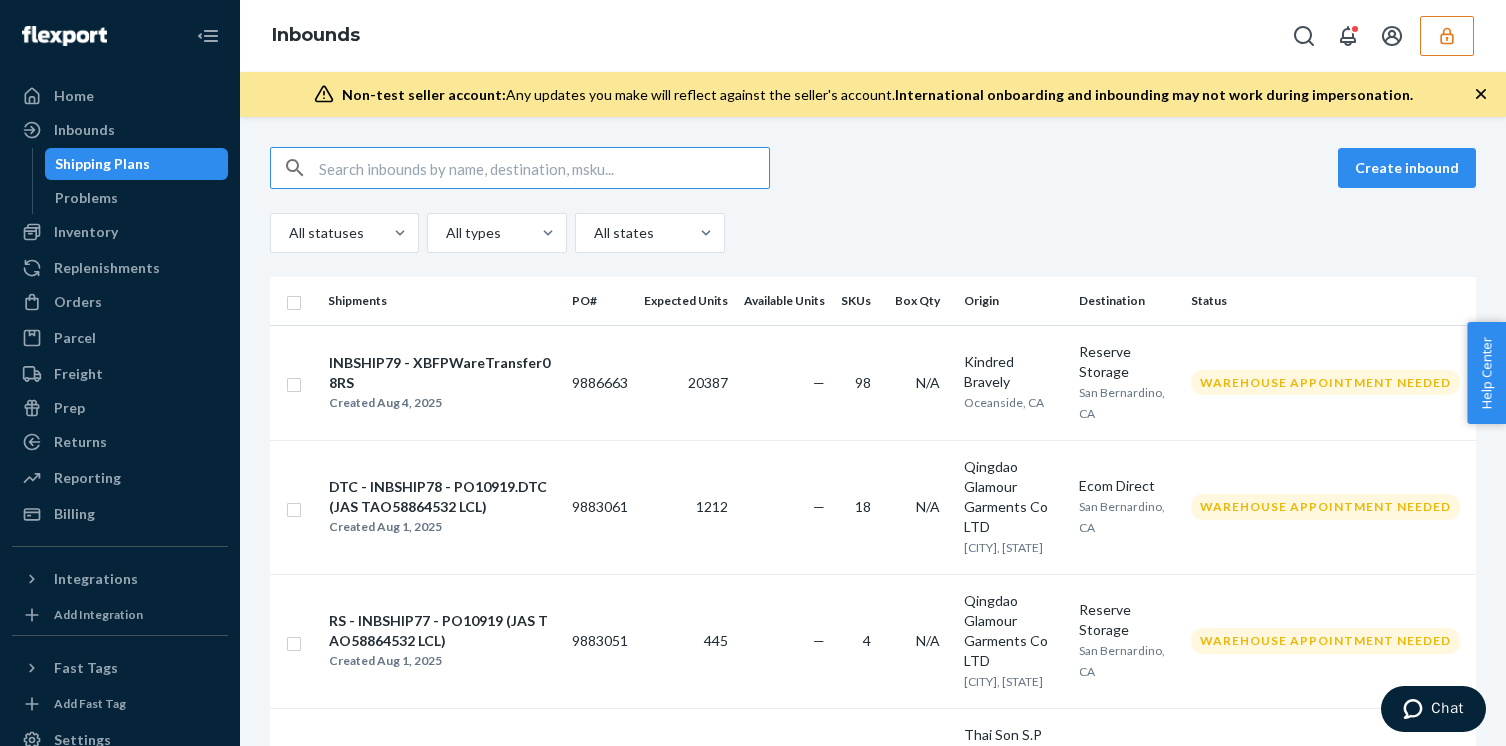 click at bounding box center [544, 168] 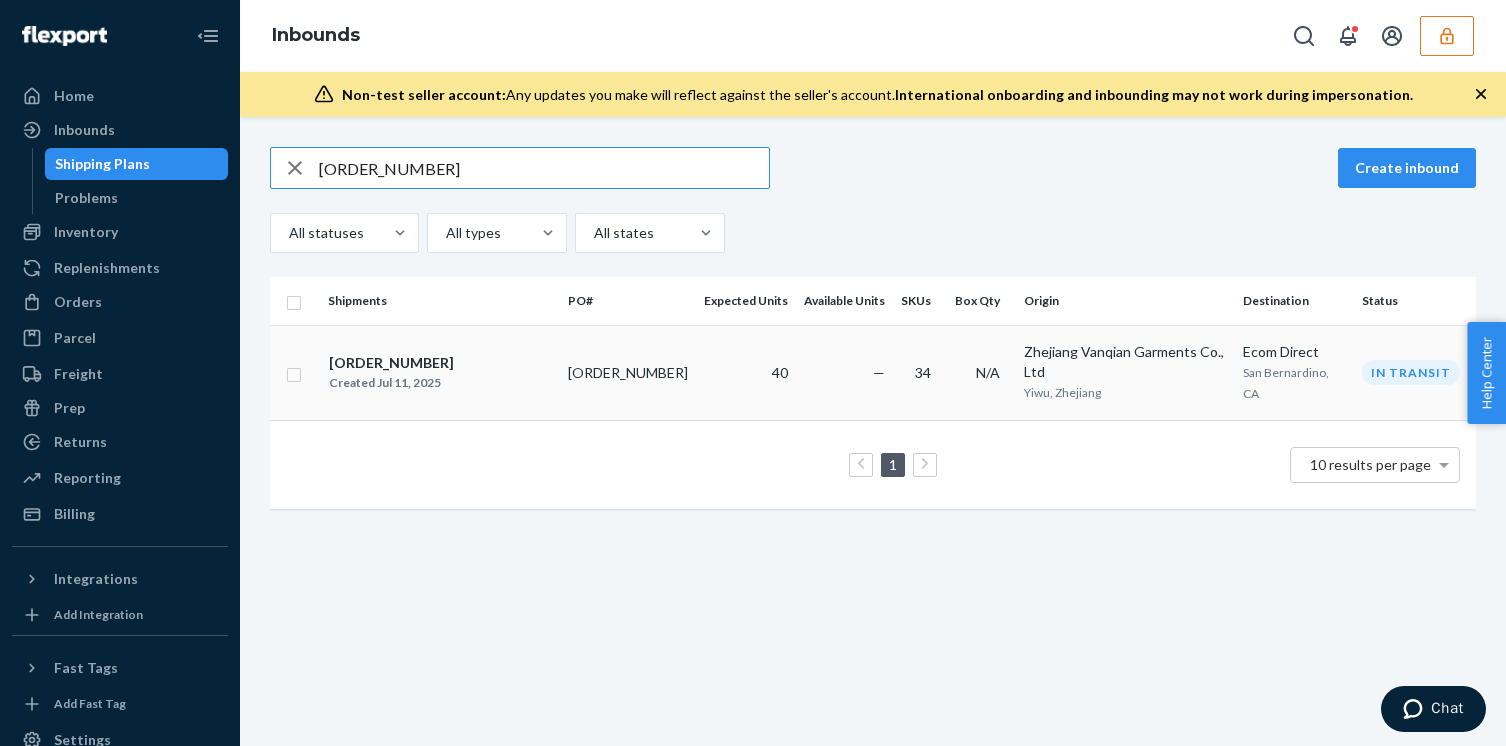 type on "[ORDER_NUMBER]" 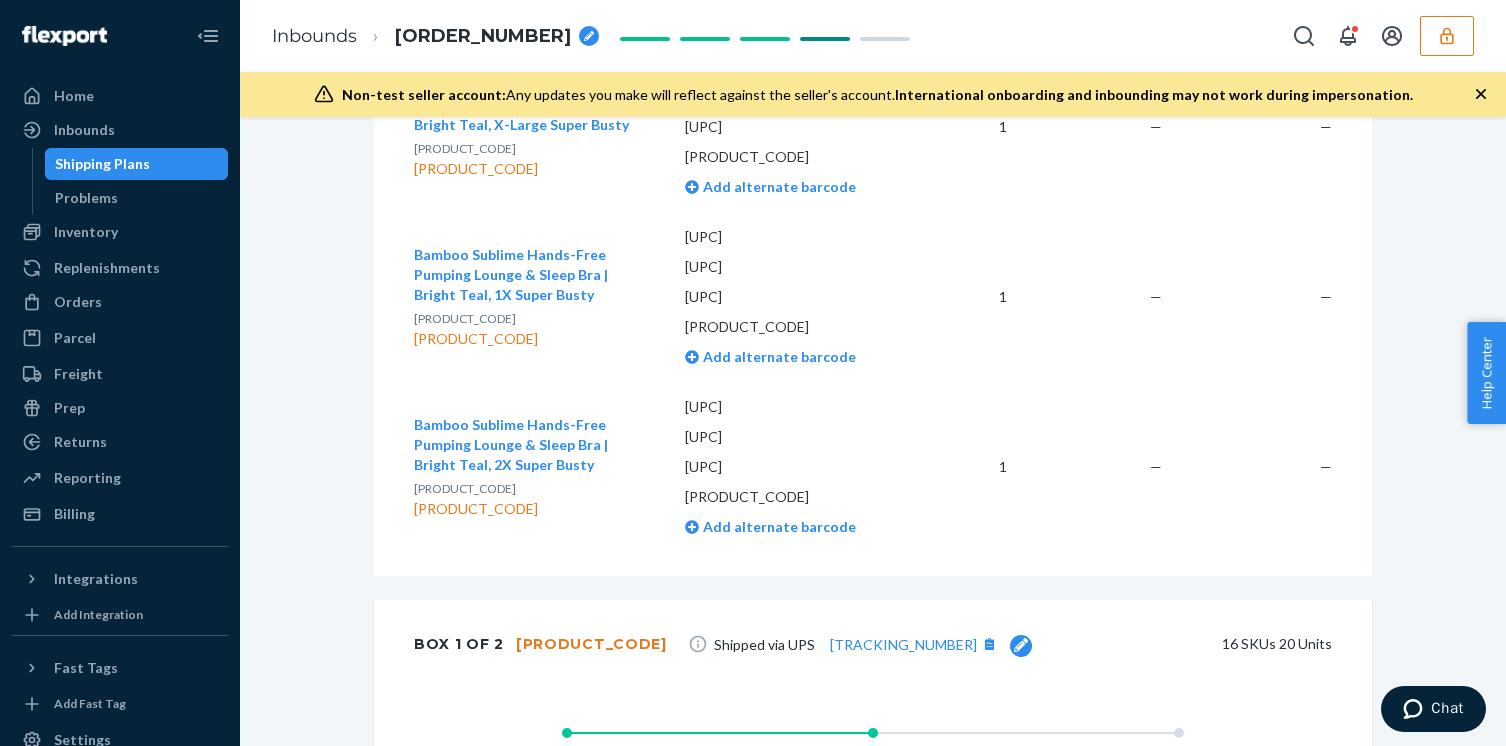 scroll, scrollTop: 5986, scrollLeft: 0, axis: vertical 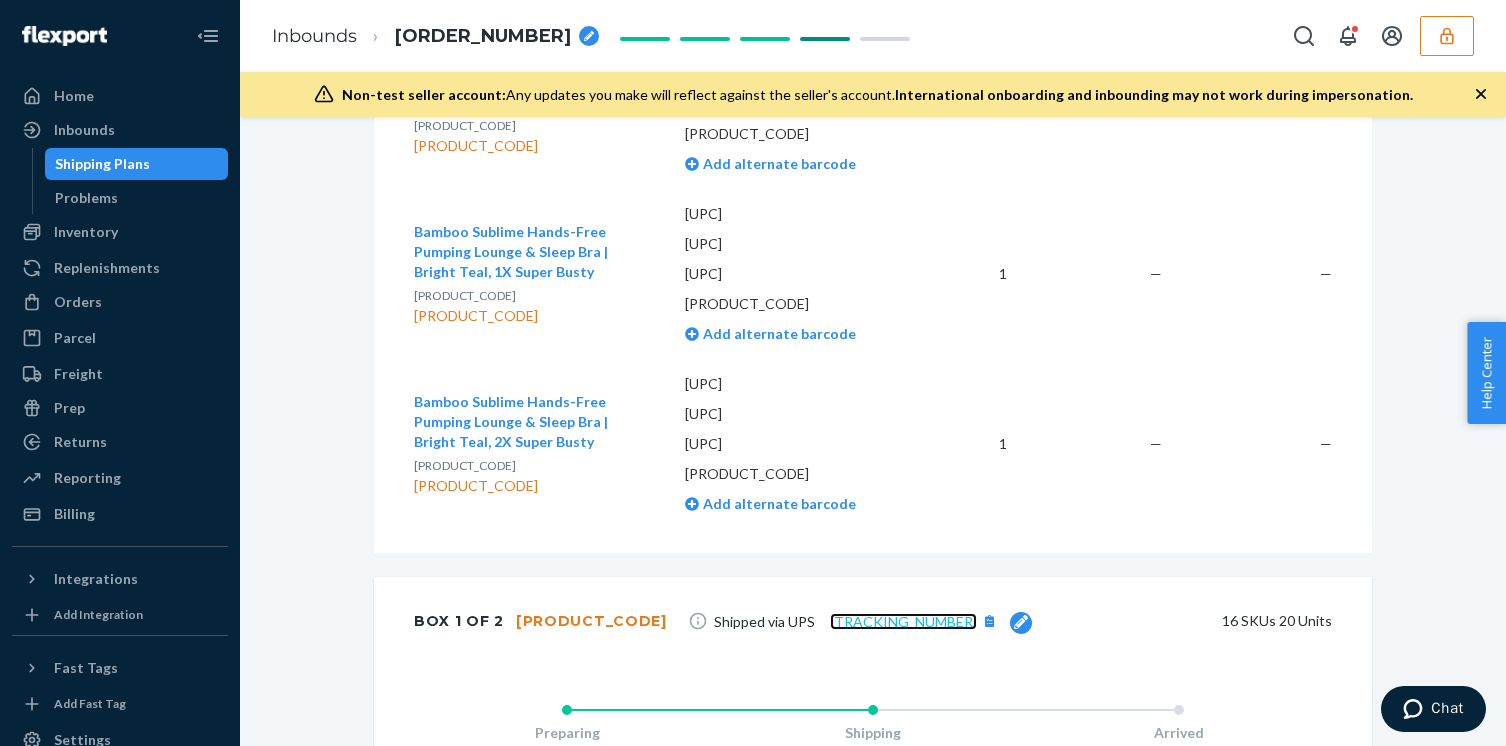 click on "[TRACKING_NUMBER]" at bounding box center (903, 621) 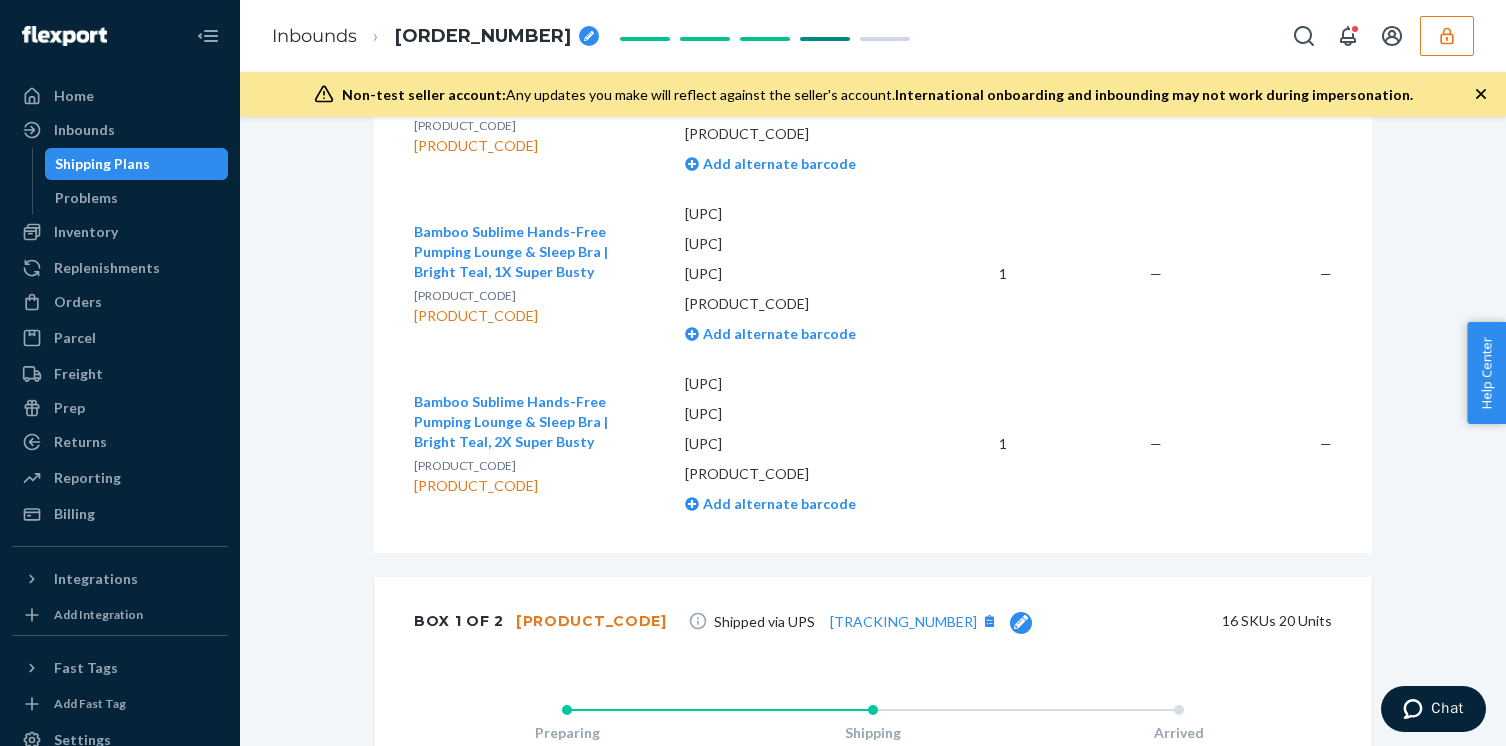 click 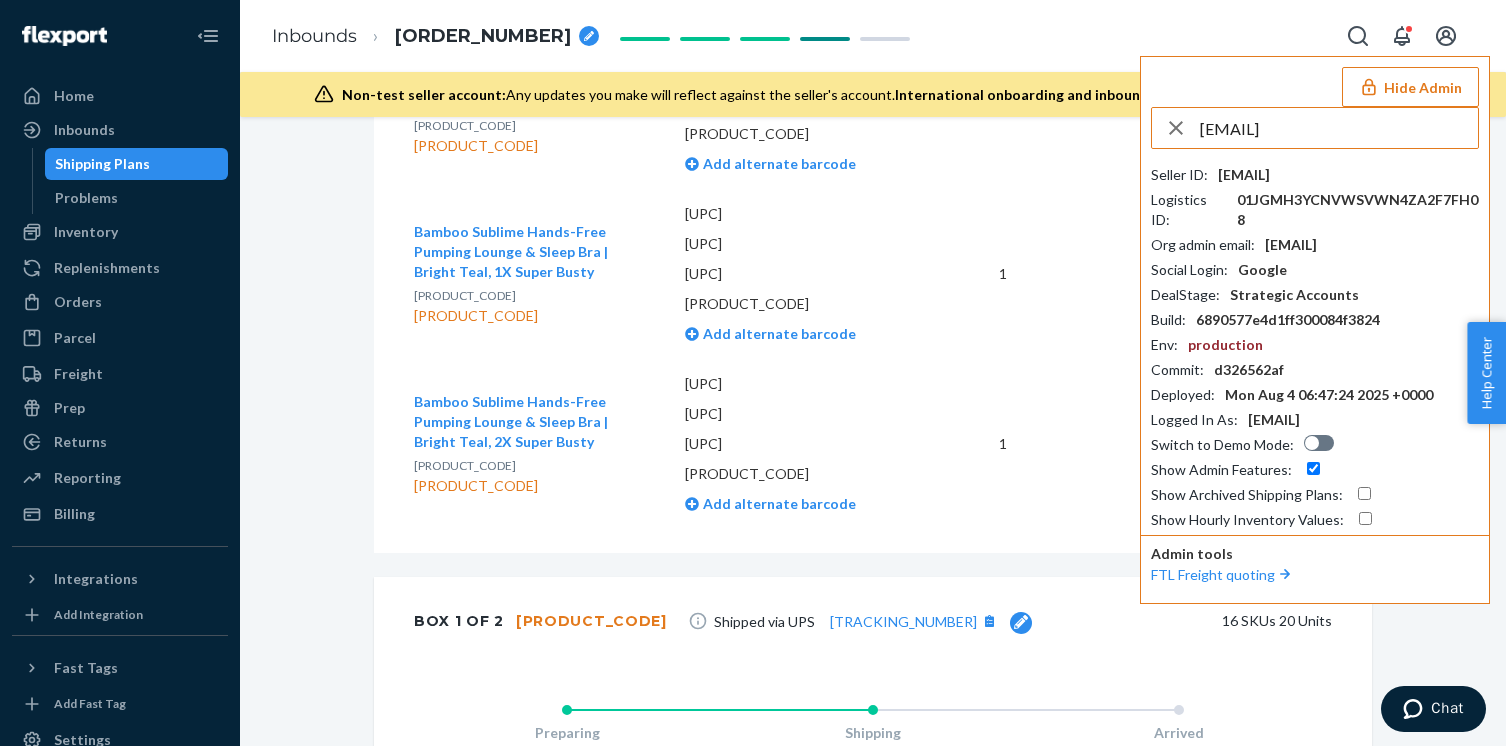 type on "[EMAIL]" 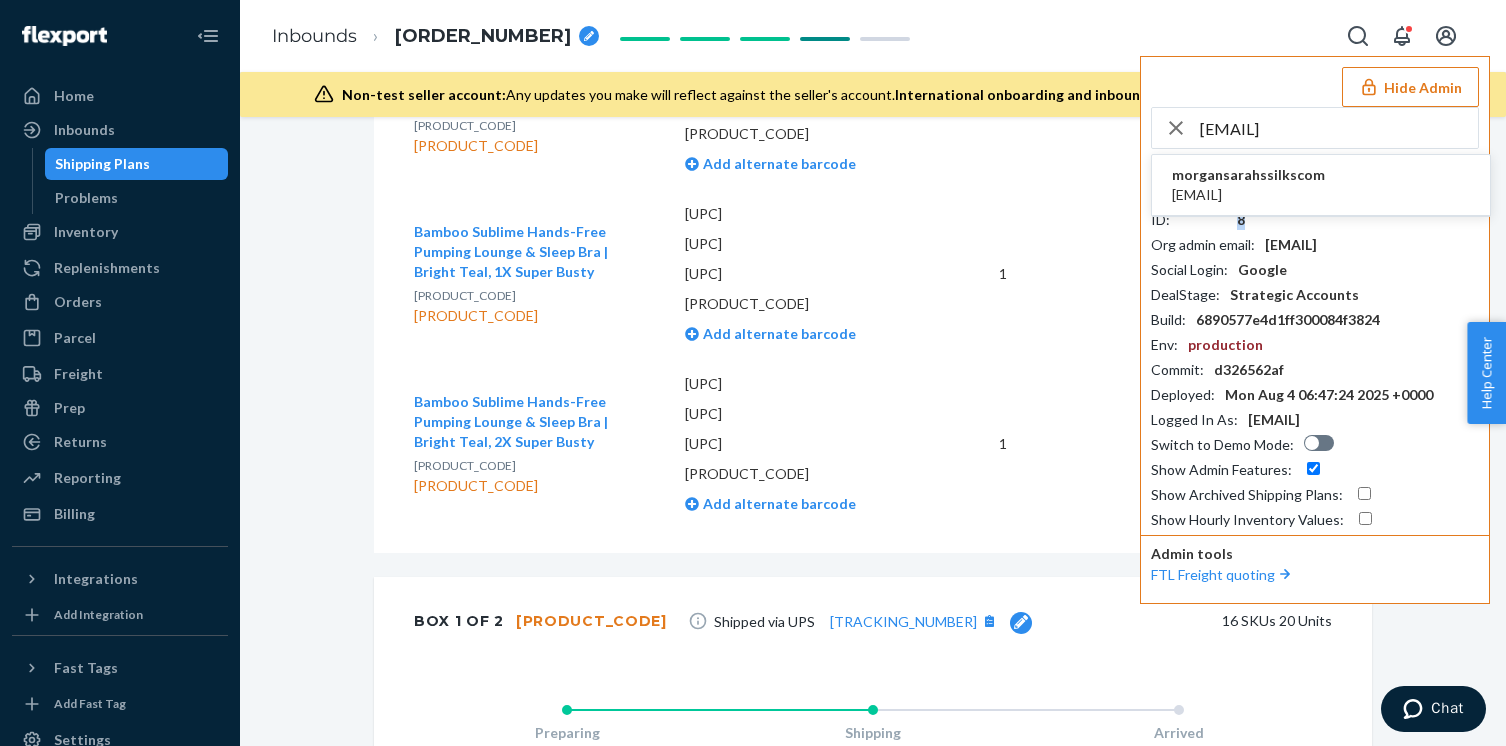 click on "01JGMH3YCNVWSVWN4ZA2F7FH08" at bounding box center (1358, 210) 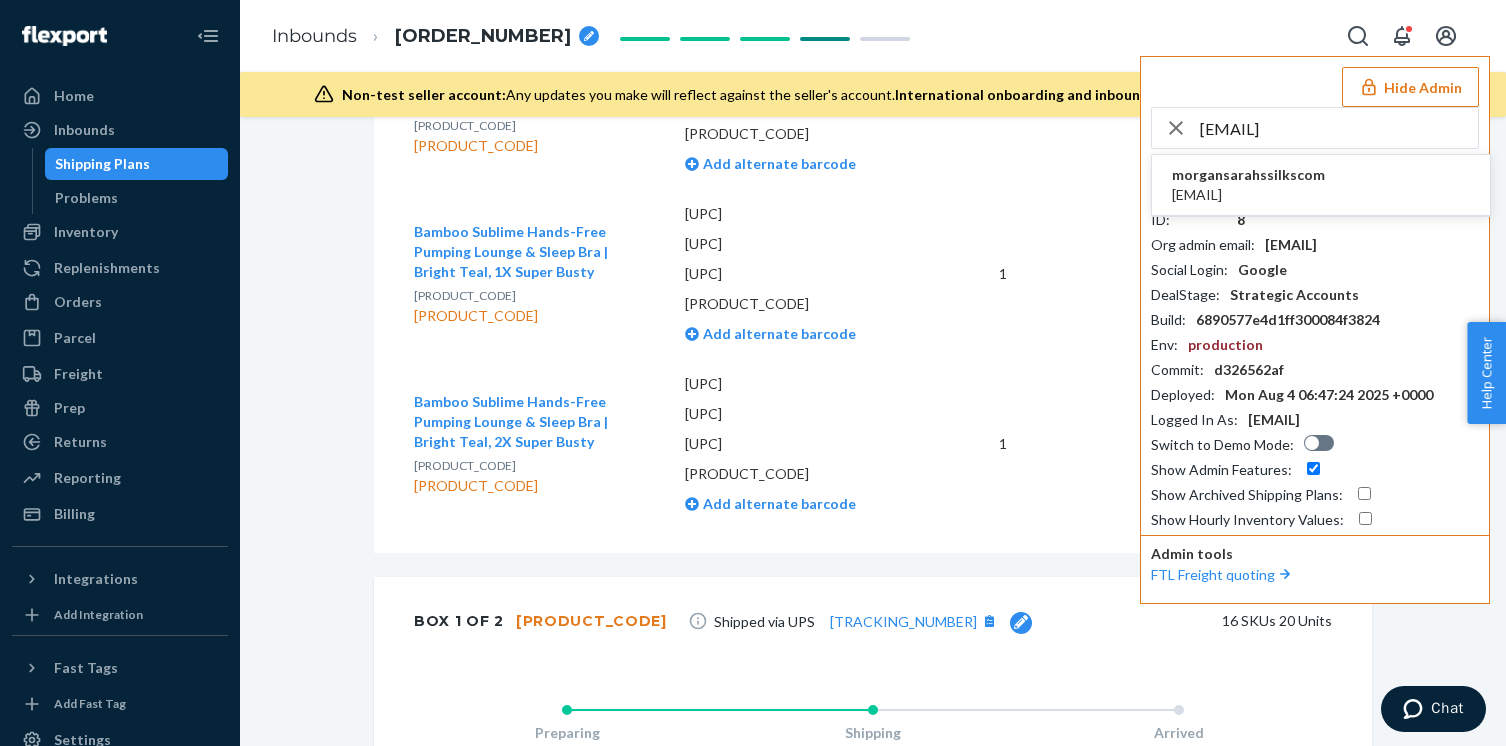 click on "[EMAIL] [EMAIL]" at bounding box center [1321, 185] 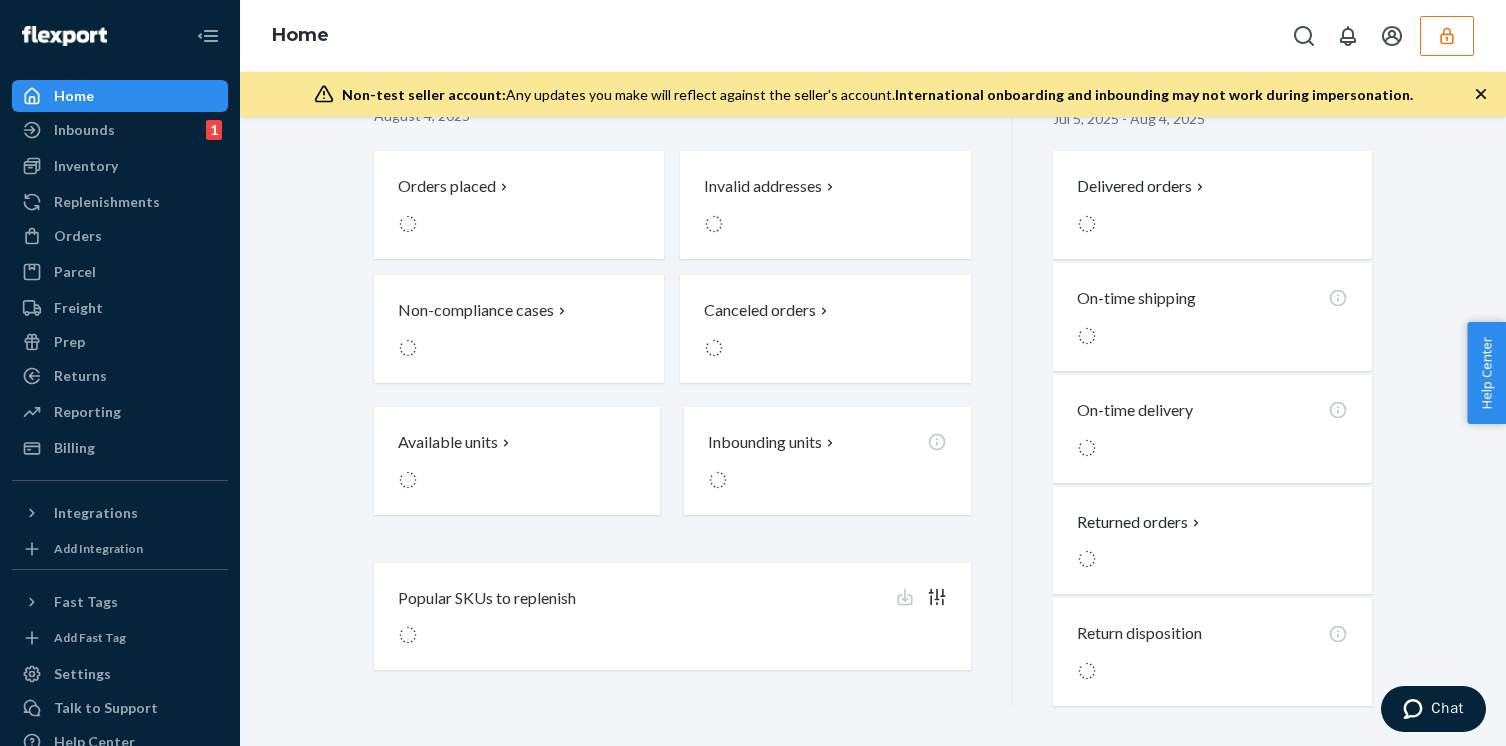 scroll, scrollTop: 0, scrollLeft: 0, axis: both 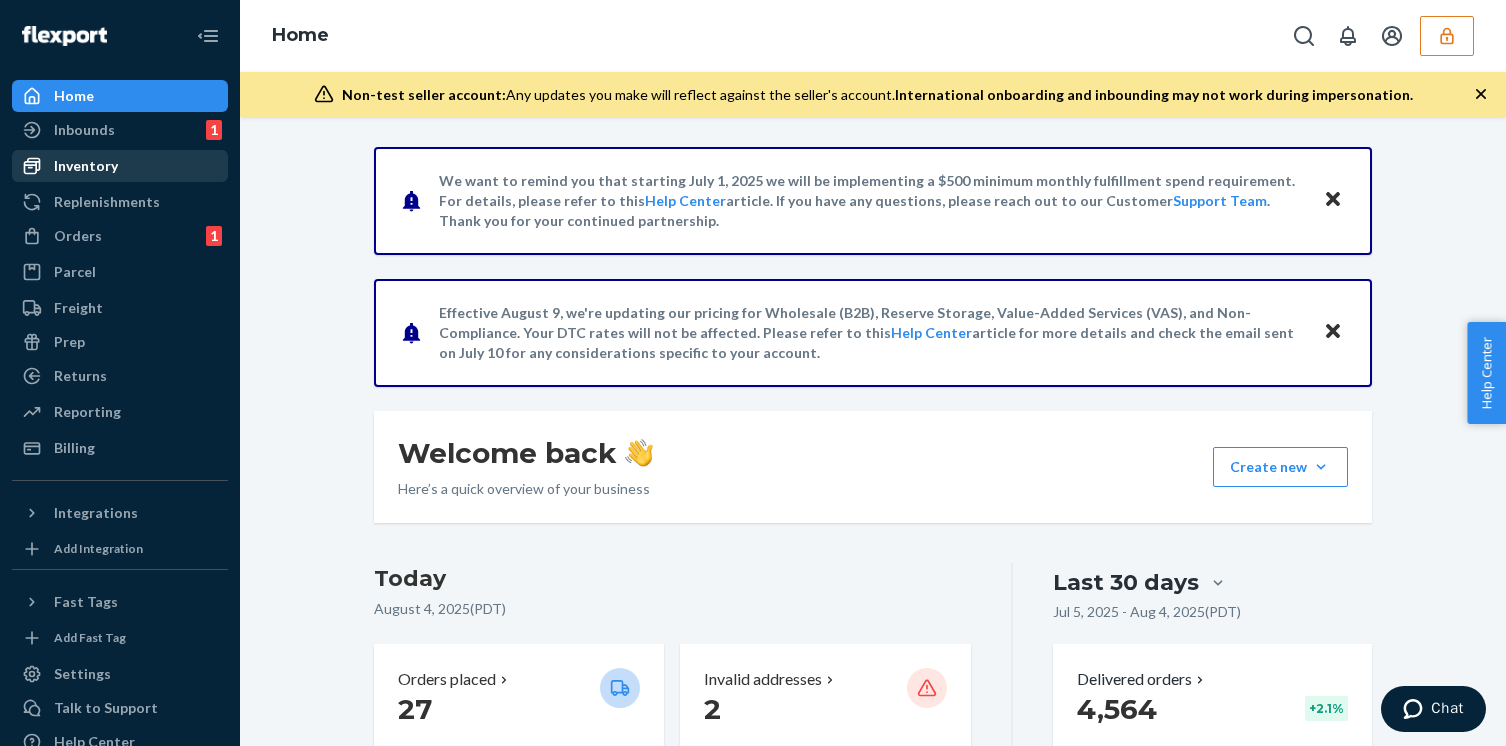 click on "Inventory" at bounding box center [120, 166] 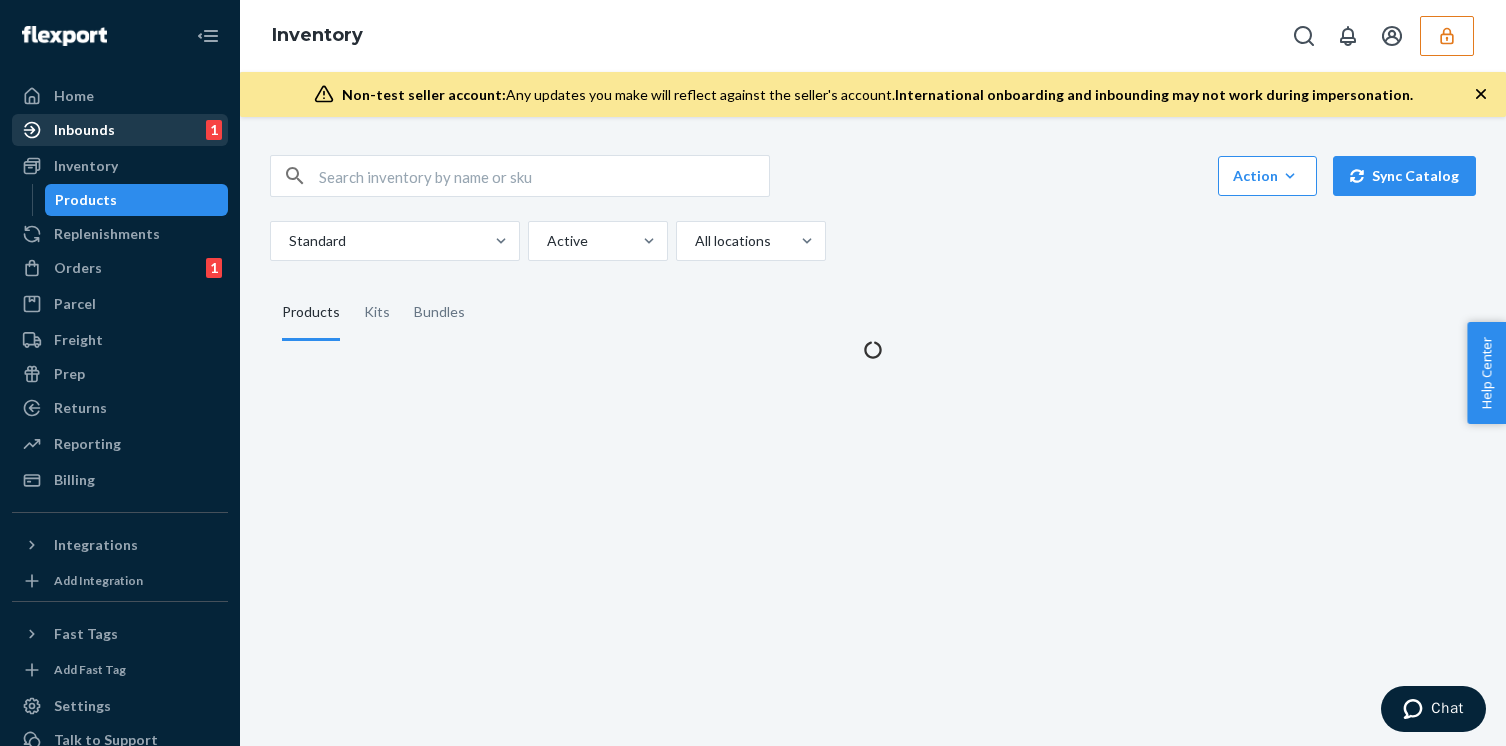 click on "Inbounds 1" at bounding box center (120, 130) 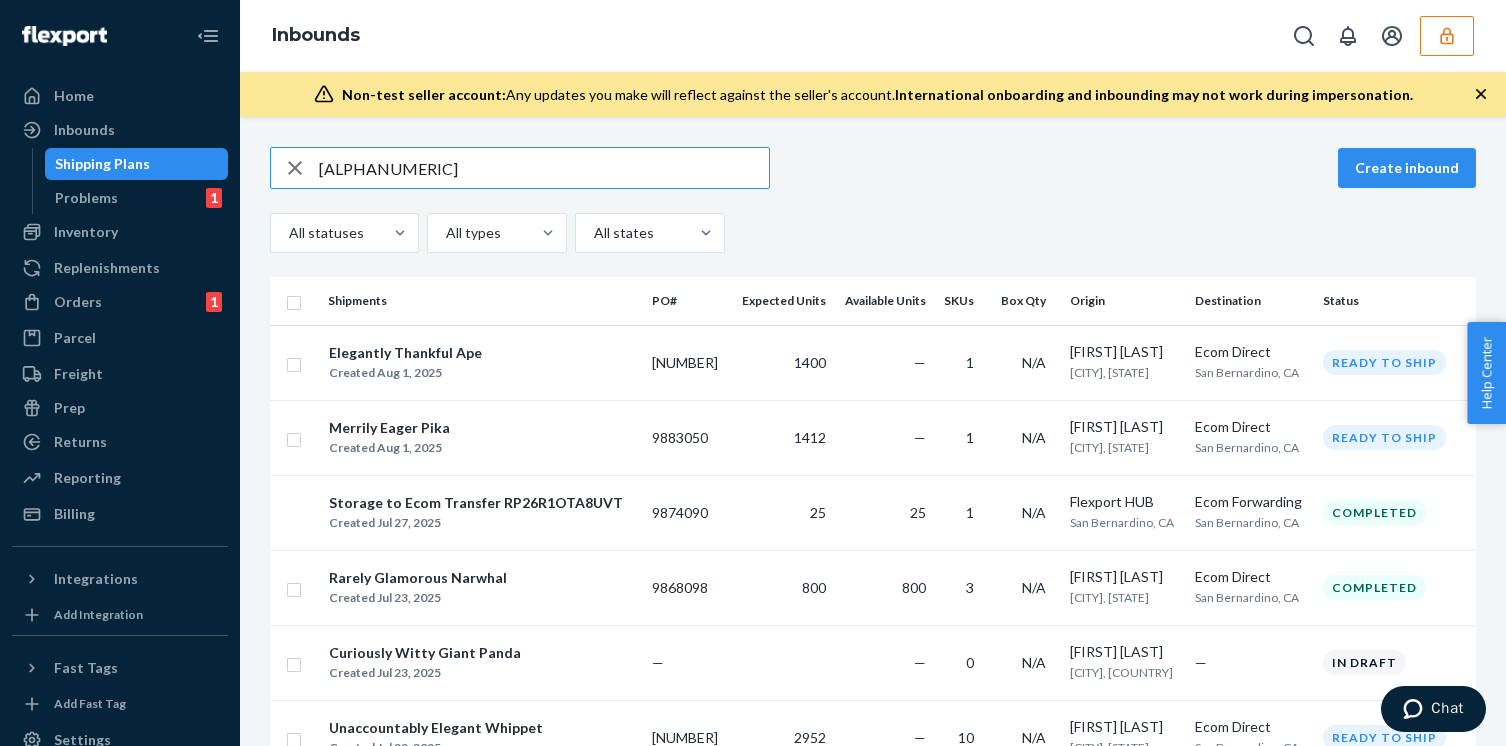 type on "DAZDJE8UF9C" 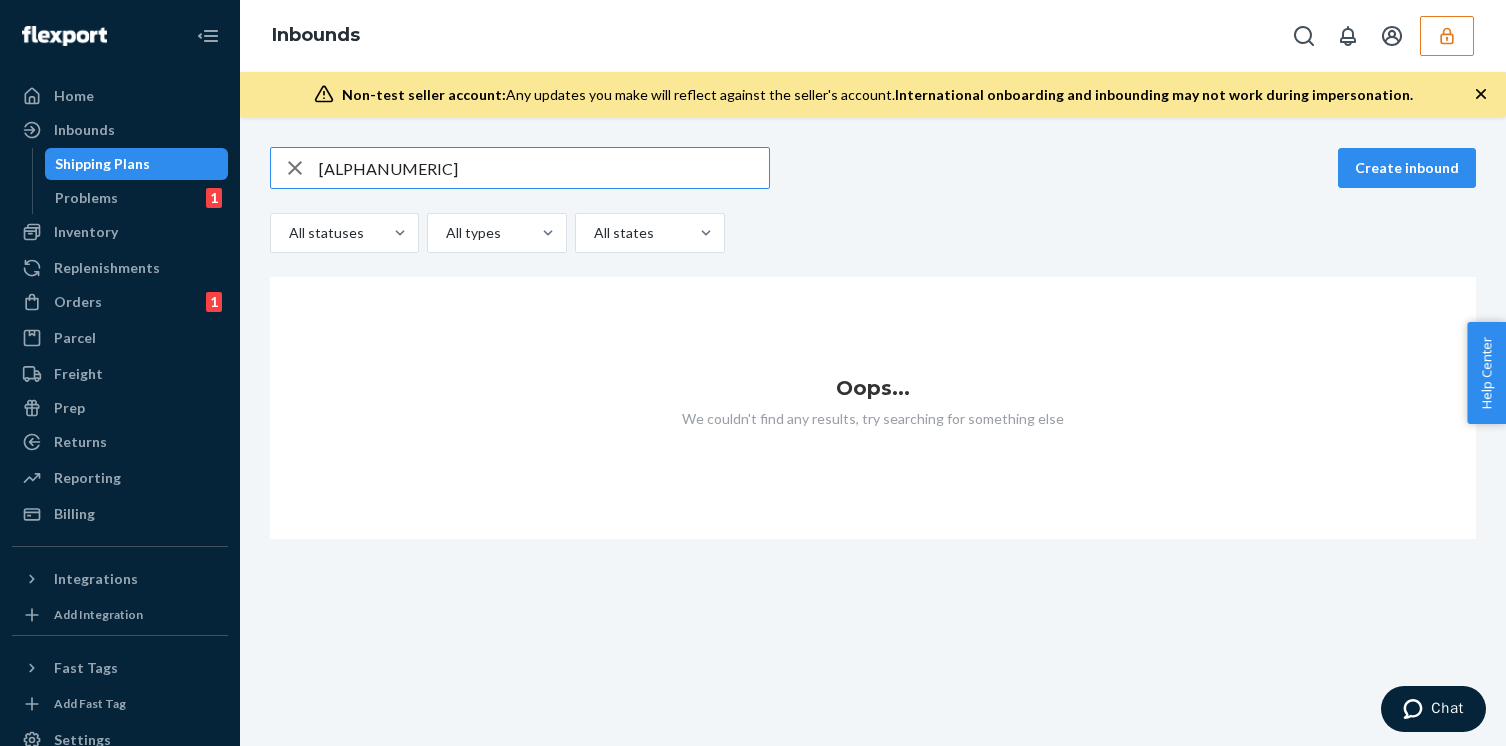 click on "Inbounds" at bounding box center [873, 36] 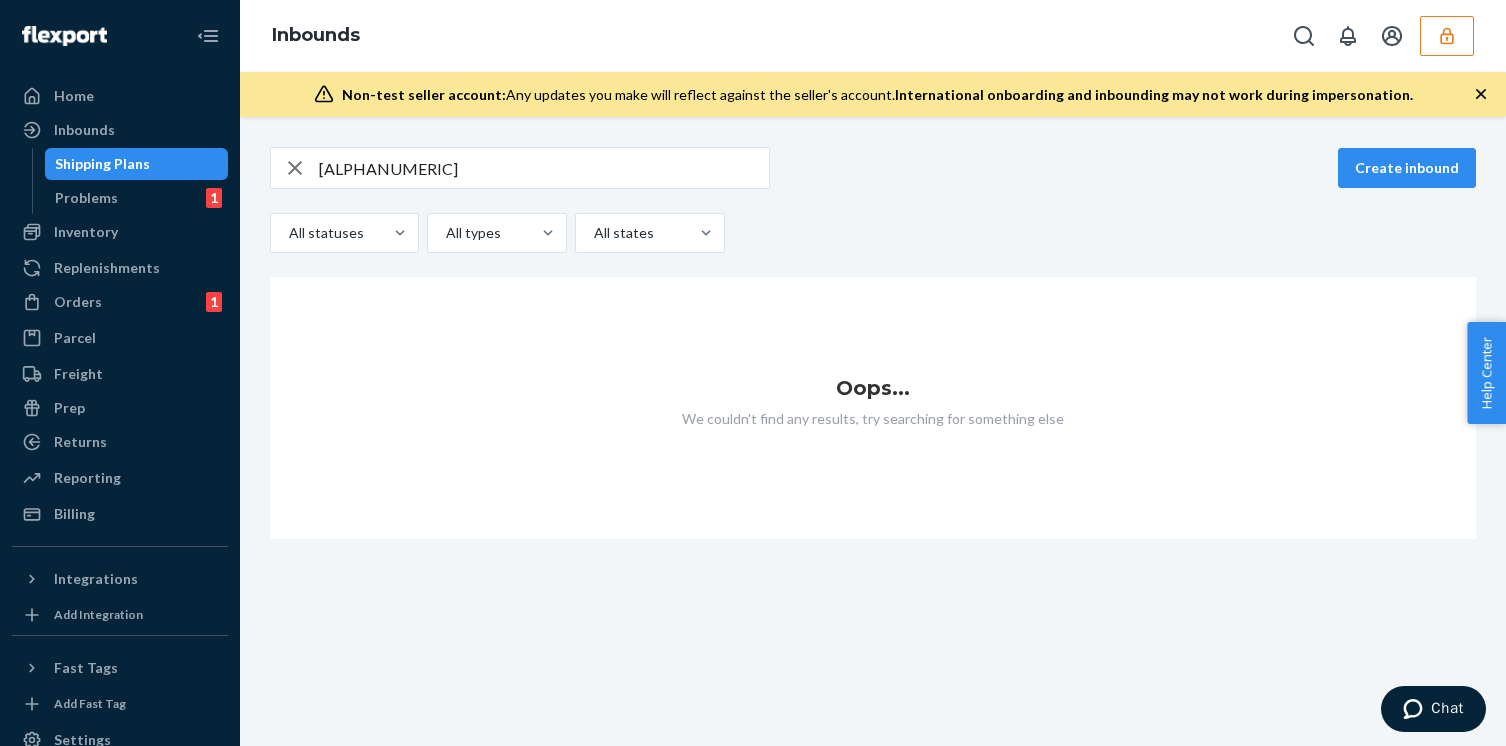 click 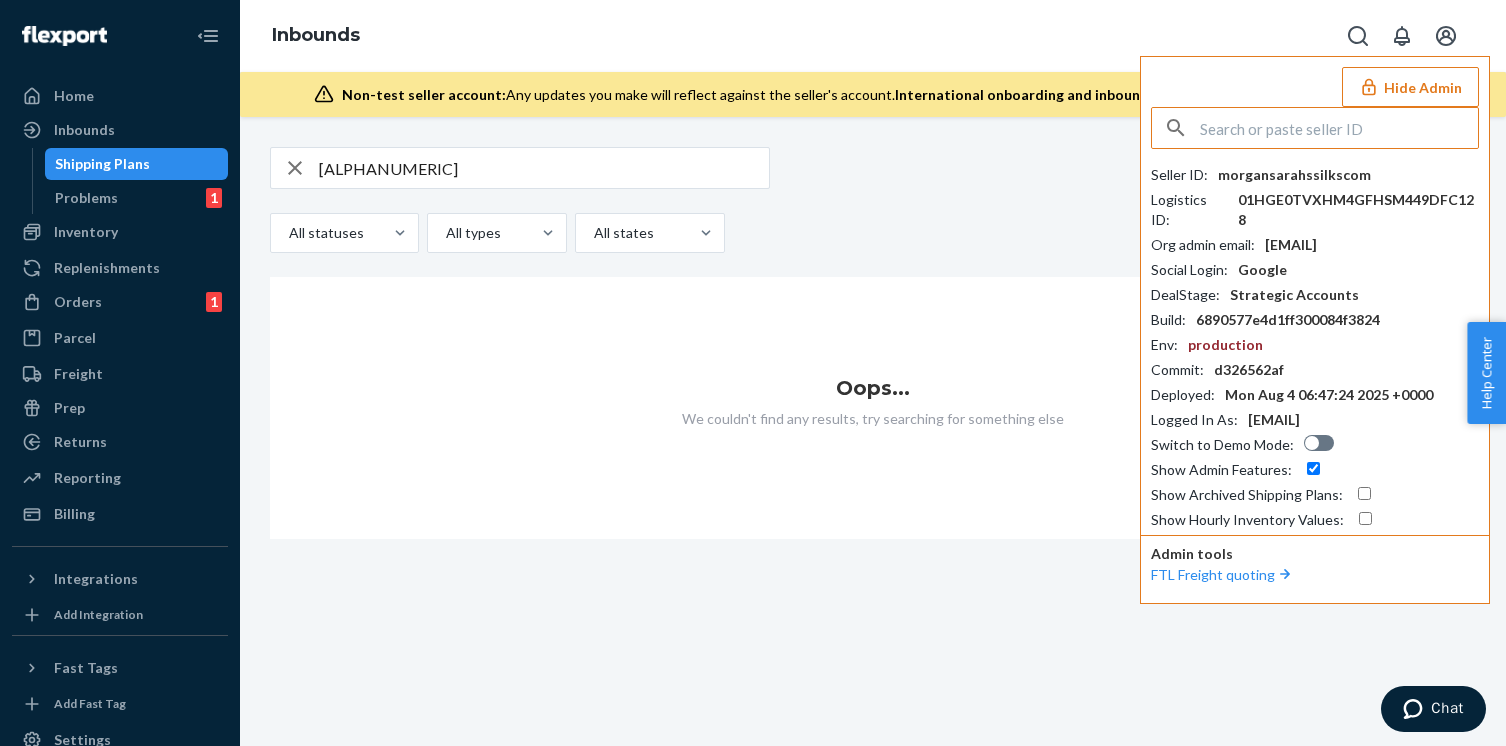click on "All statuses All types All states" at bounding box center (873, 233) 